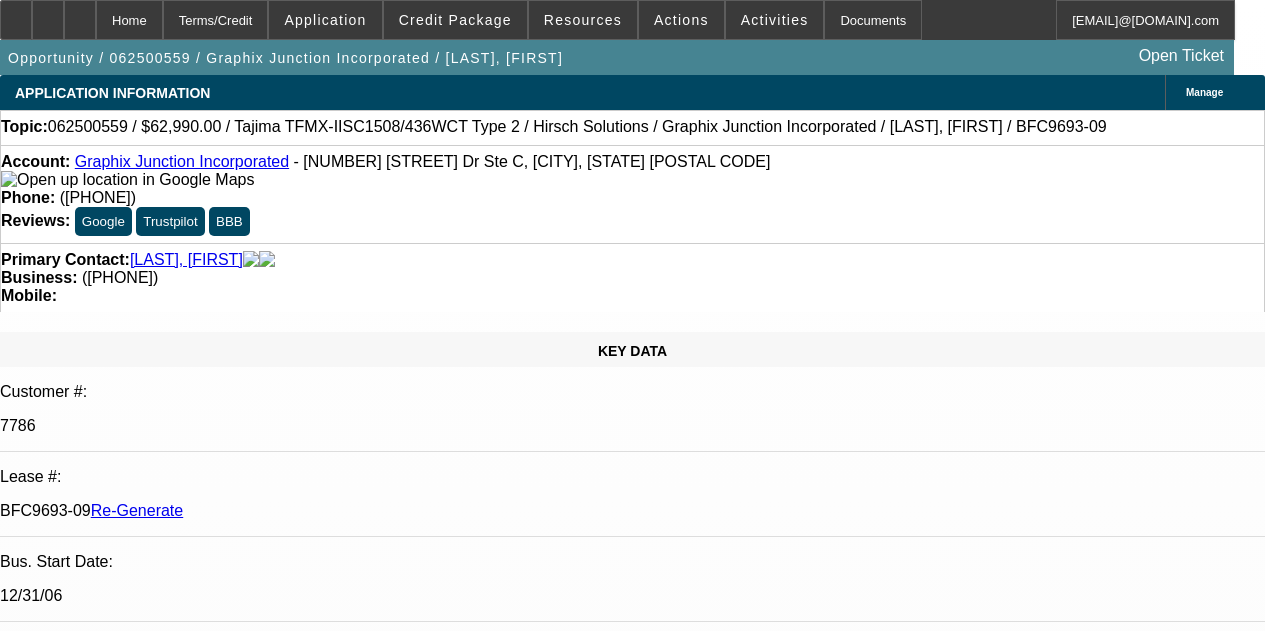 select on "3" 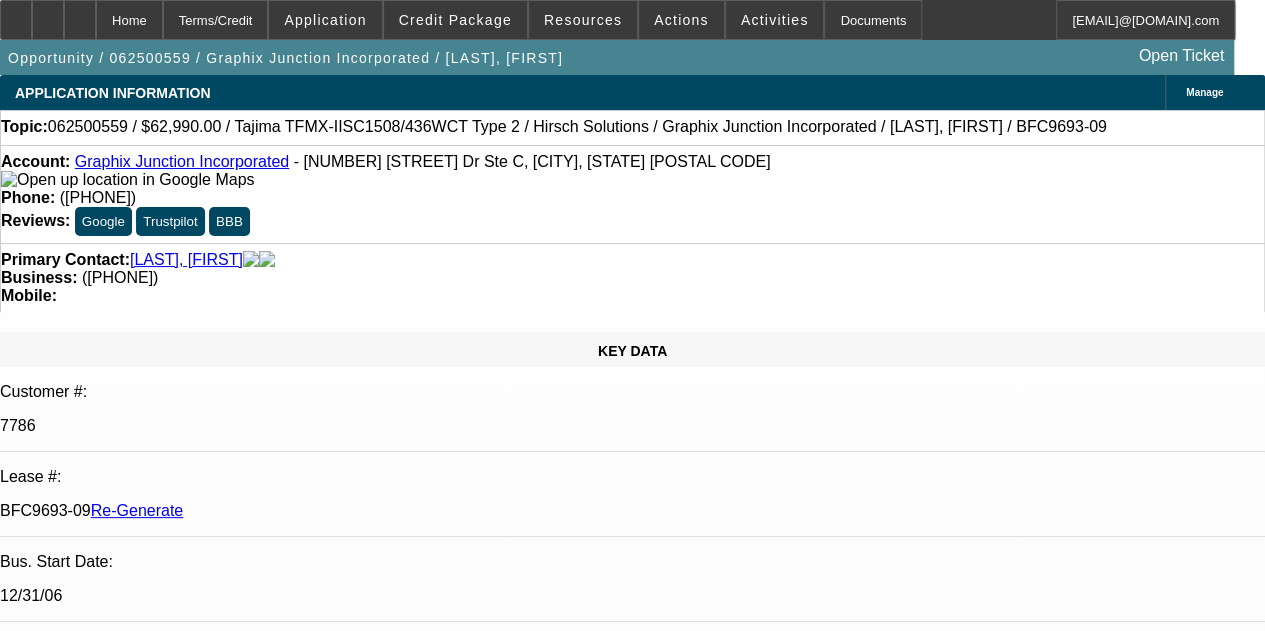 click on "Documents" at bounding box center [873, 20] 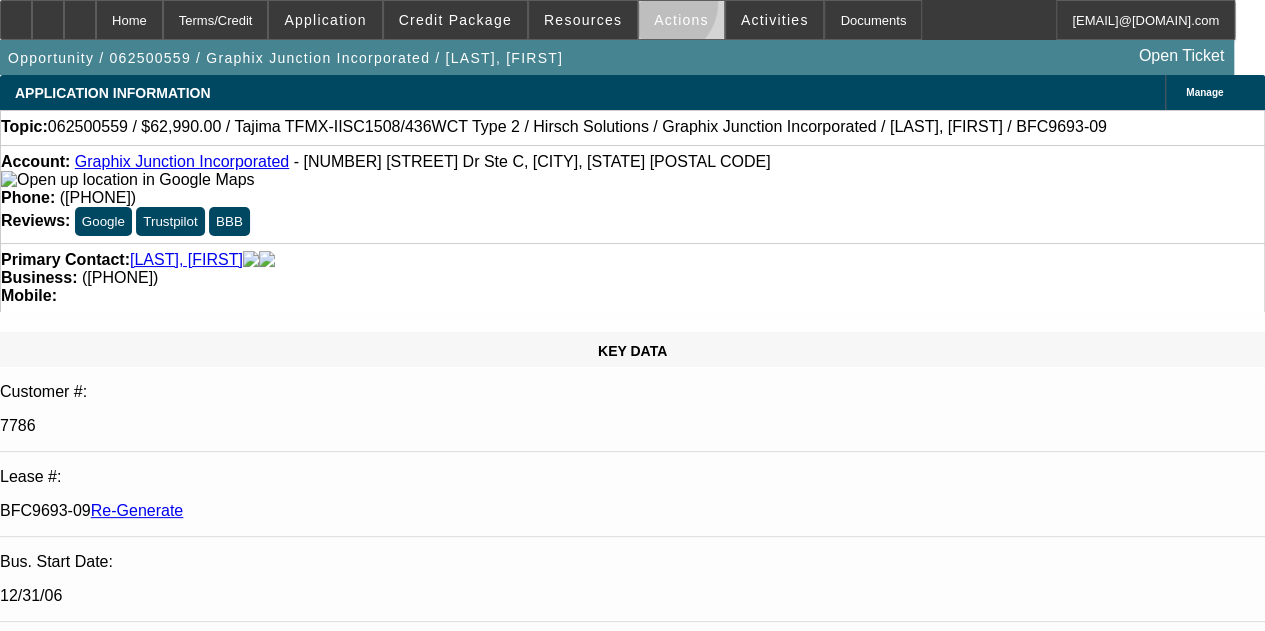 click at bounding box center (681, 20) 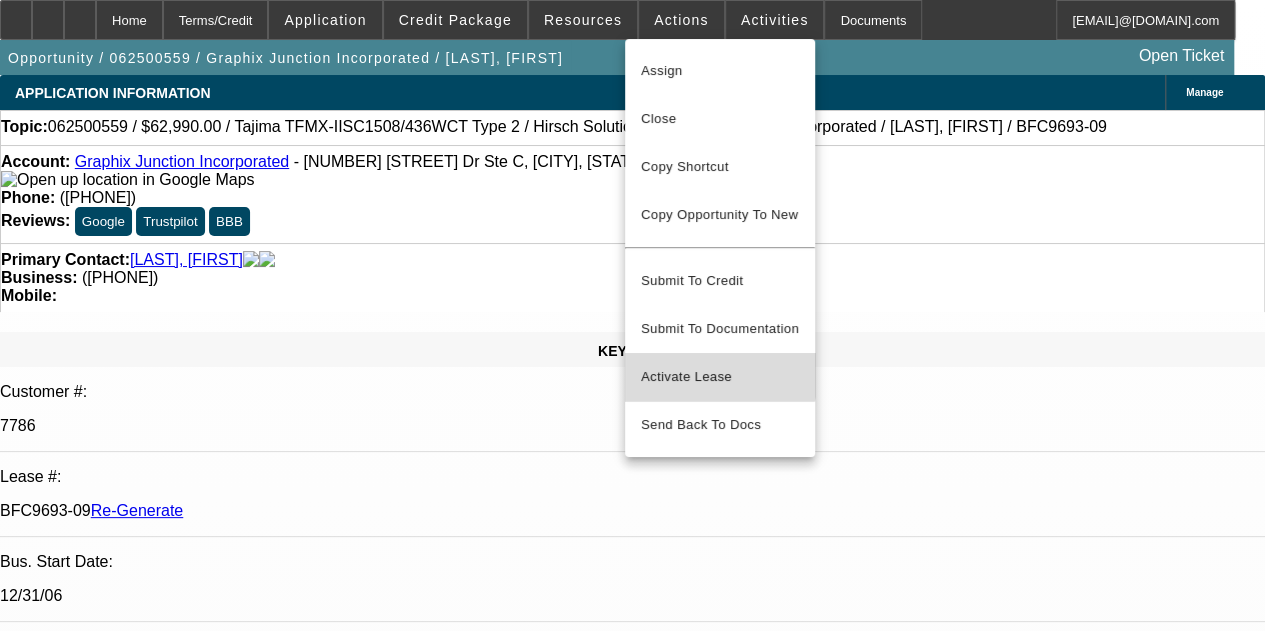 click on "Activate Lease" at bounding box center (720, 377) 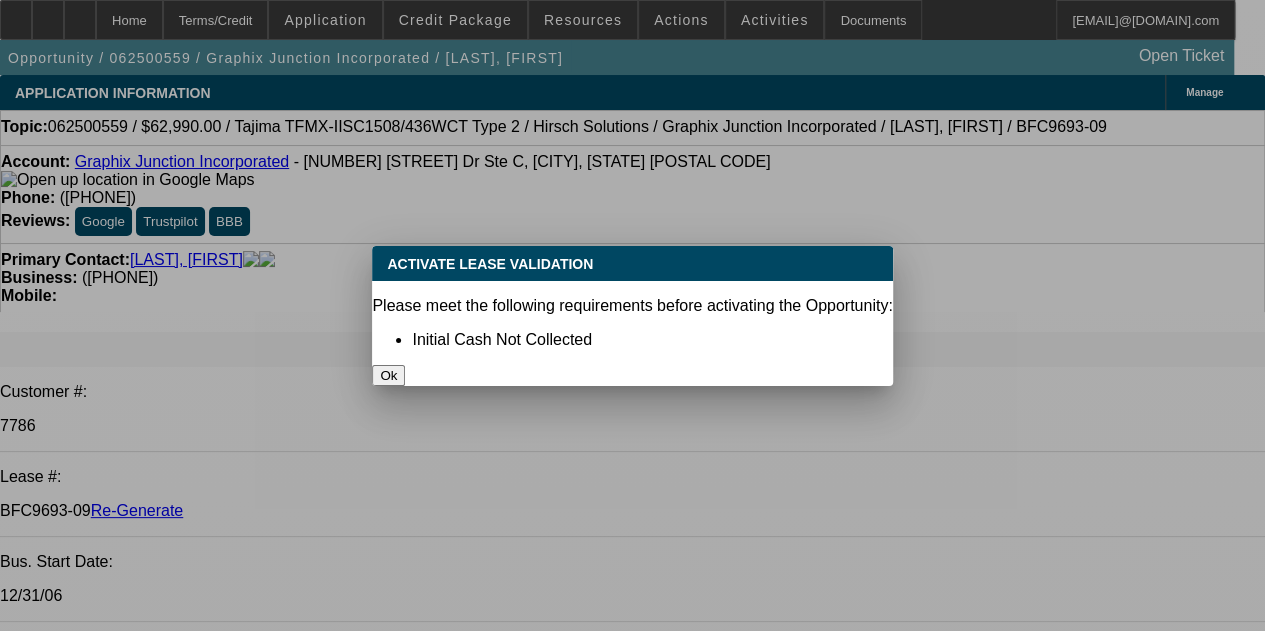 click on "Ok" at bounding box center [388, 375] 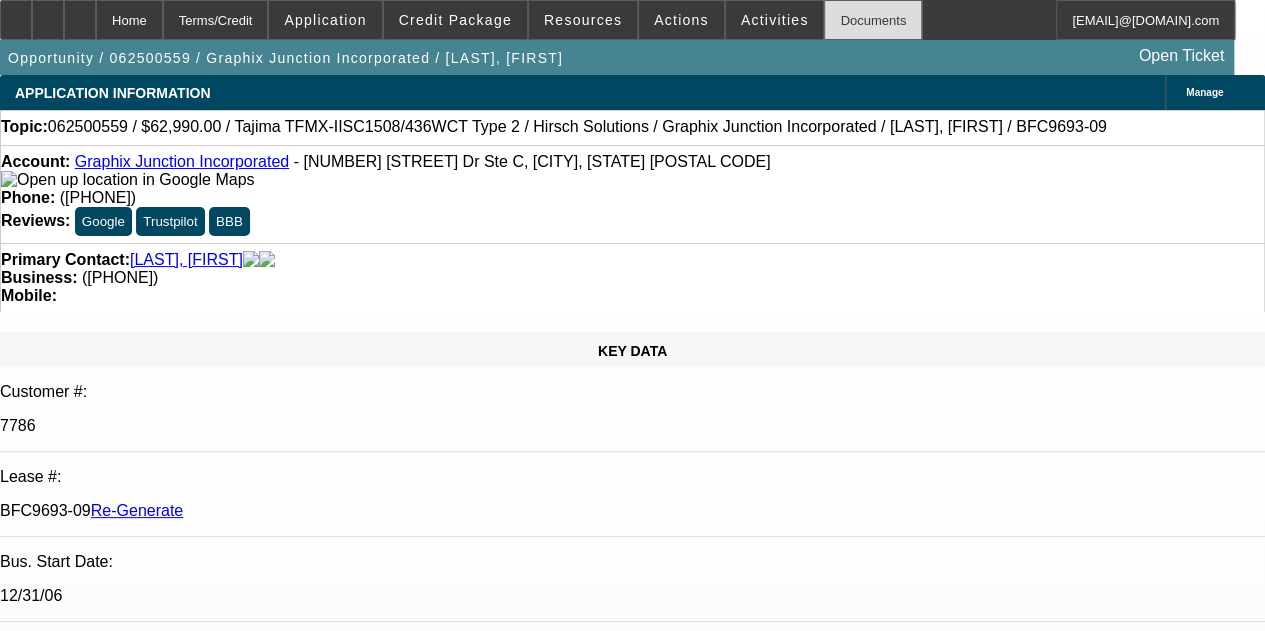 click on "Documents" at bounding box center [873, 20] 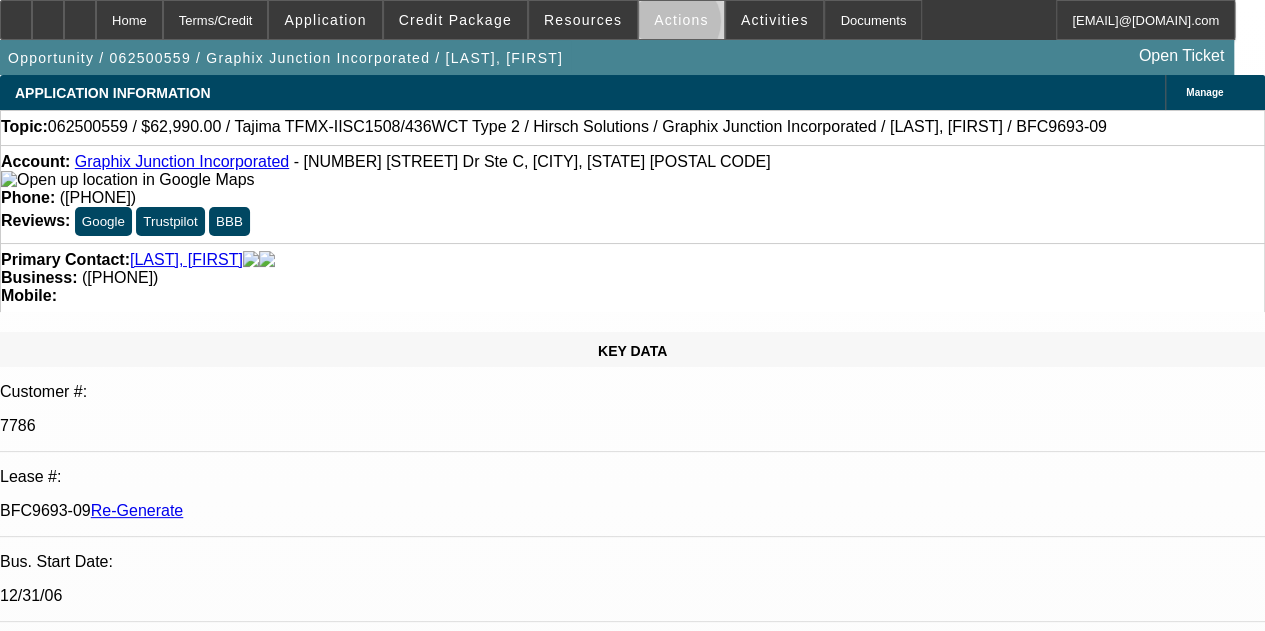 click on "Actions" at bounding box center (681, 20) 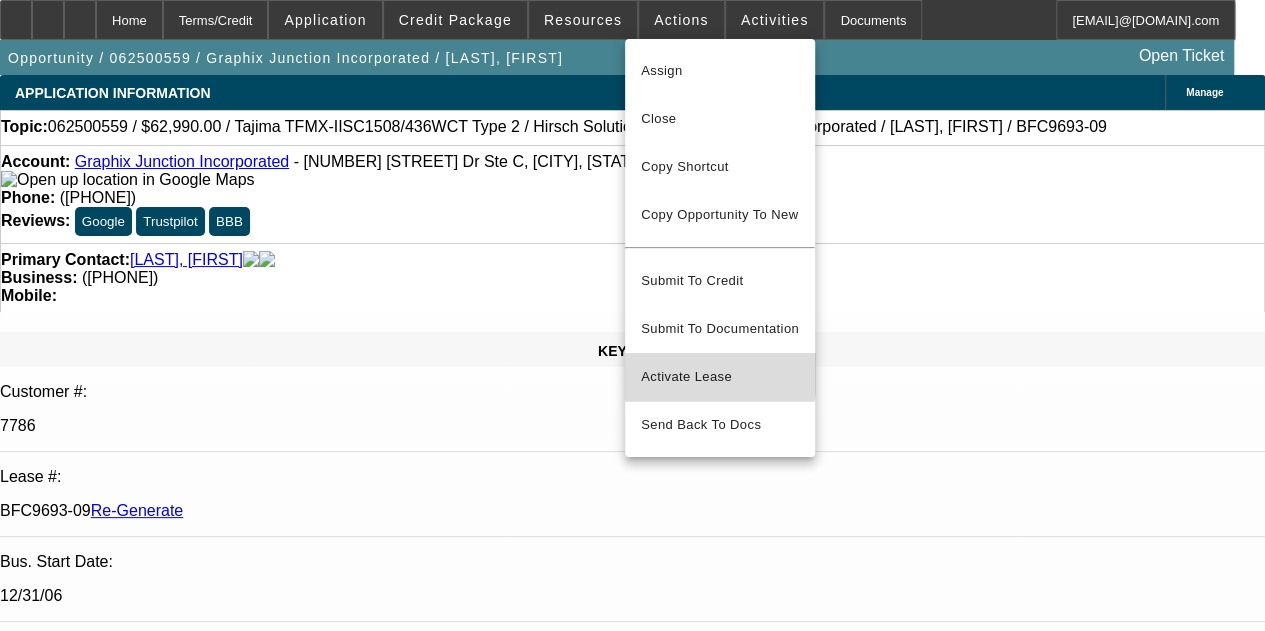click on "Activate Lease" at bounding box center [720, 377] 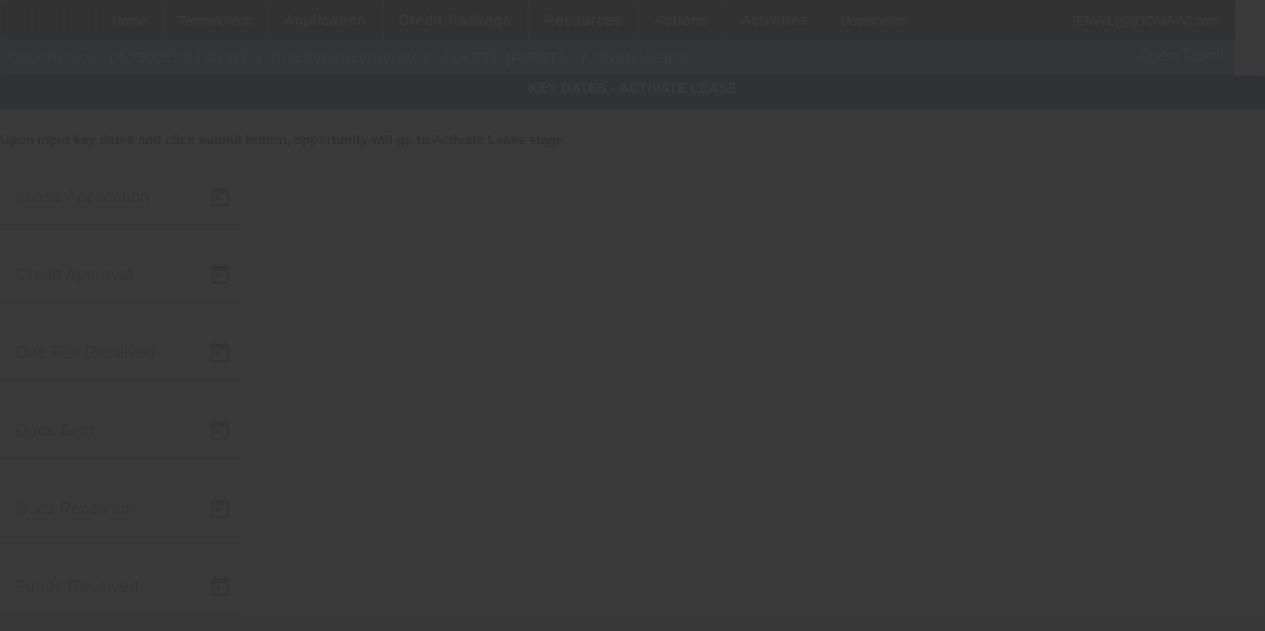 type on "6/23/2025" 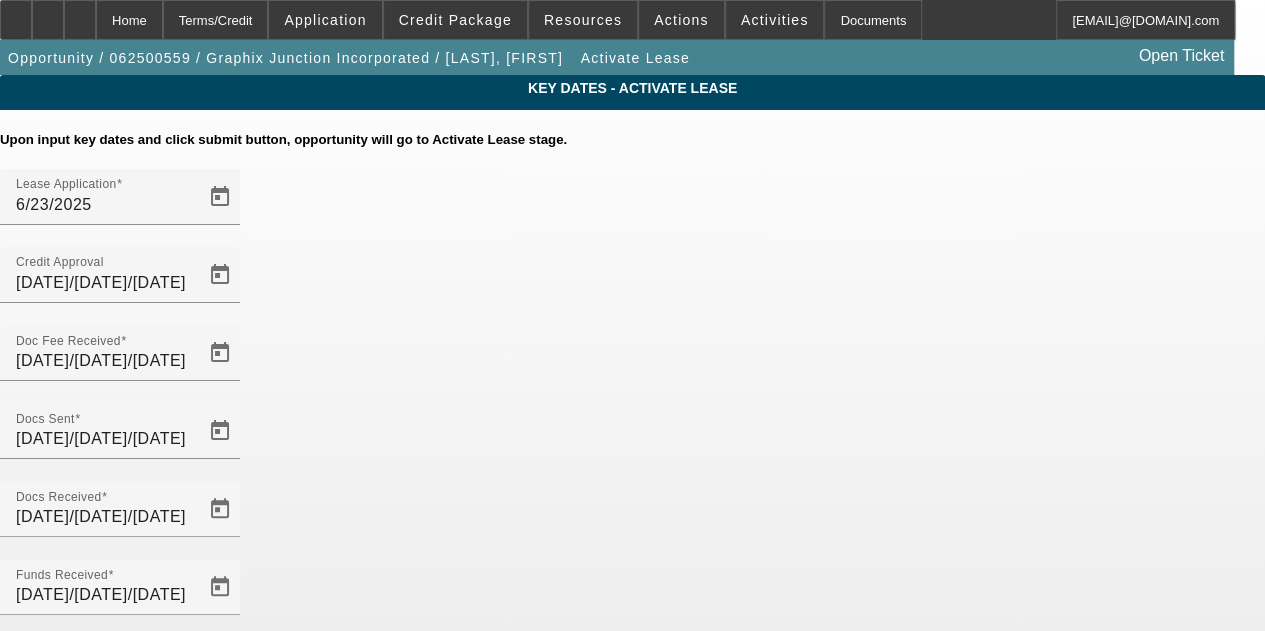 click 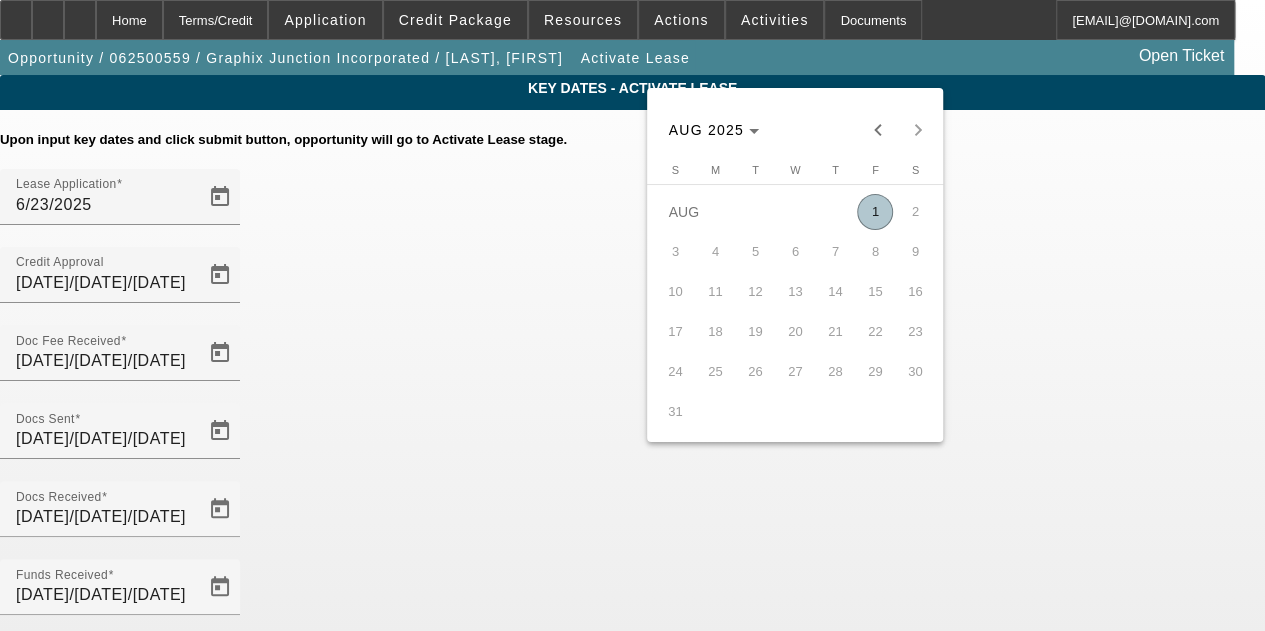 click on "1" at bounding box center (875, 212) 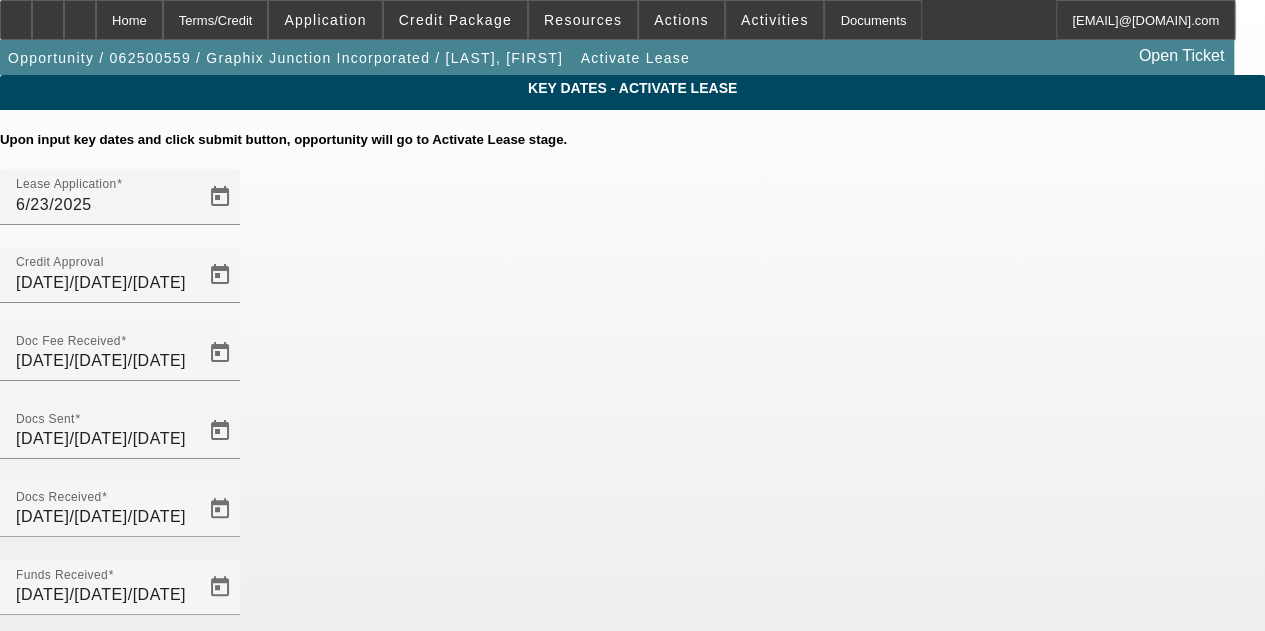 click 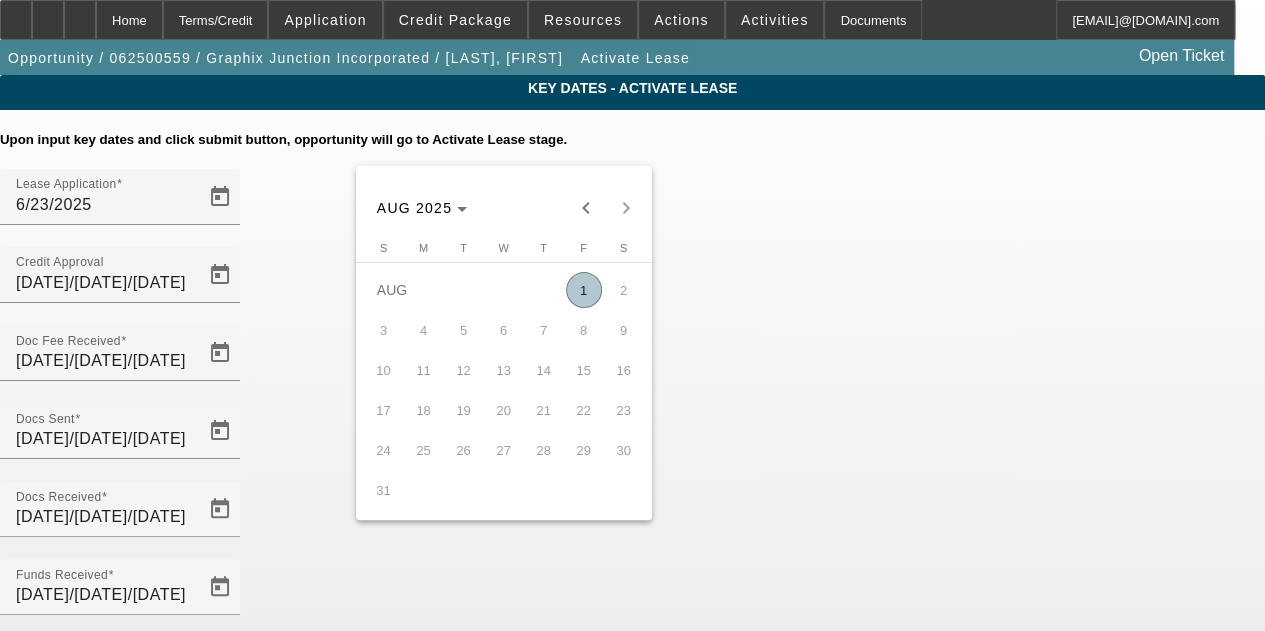 click on "1" at bounding box center (584, 290) 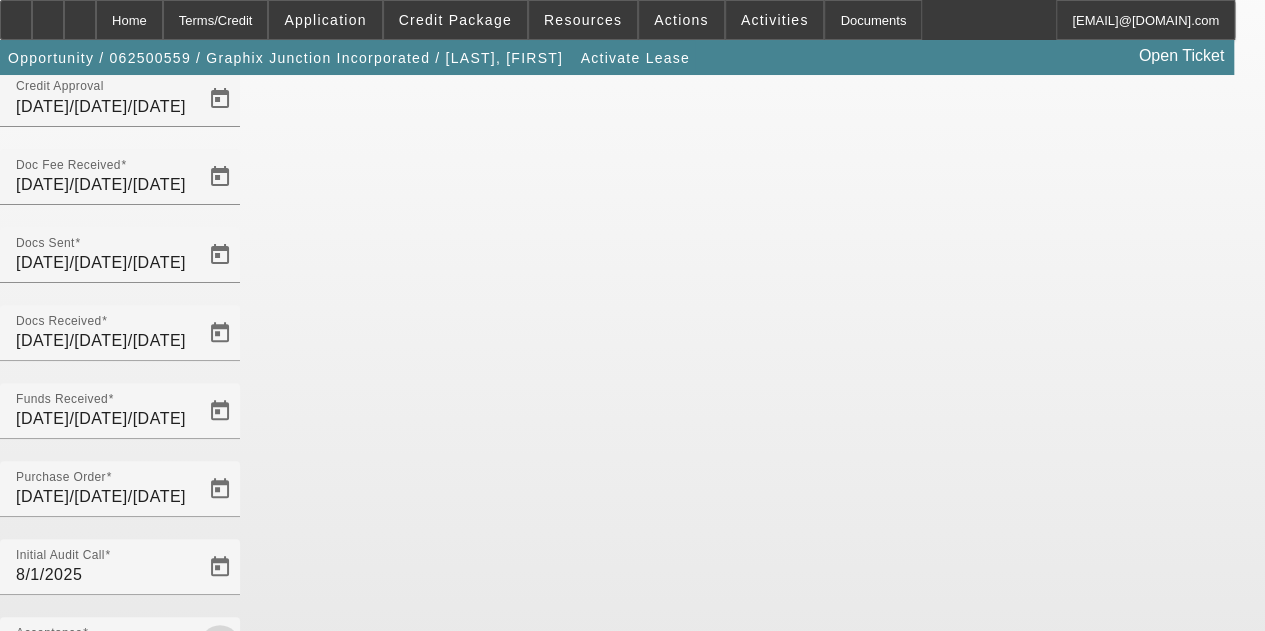 scroll, scrollTop: 206, scrollLeft: 0, axis: vertical 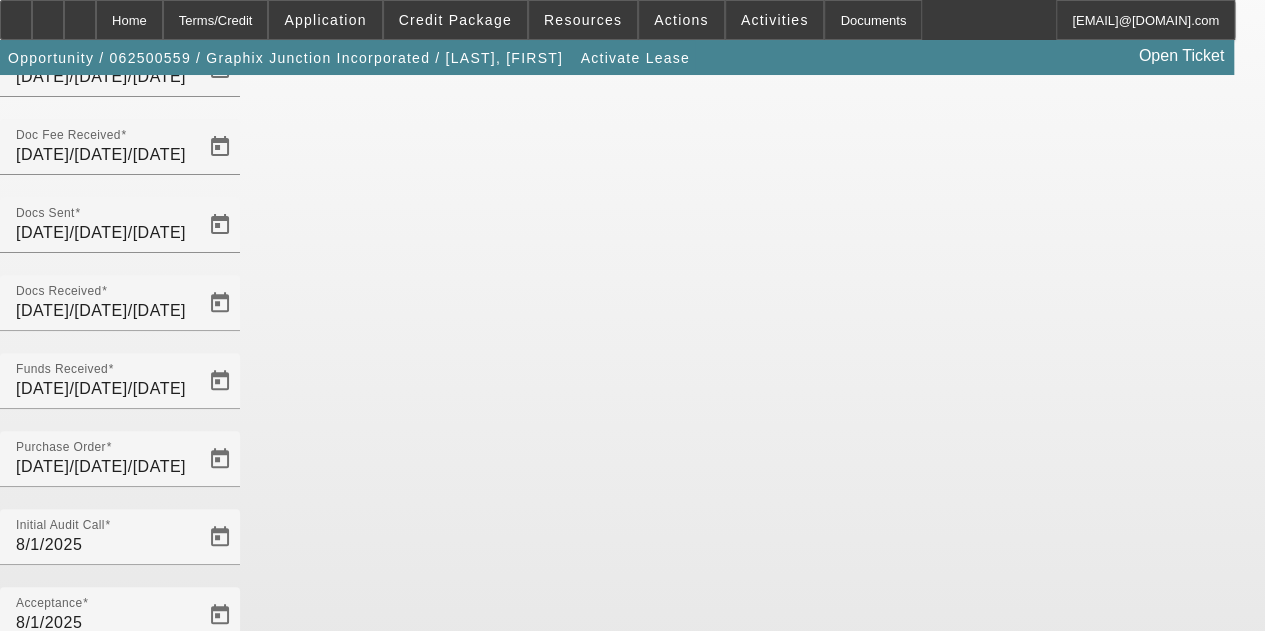 click on "Save" 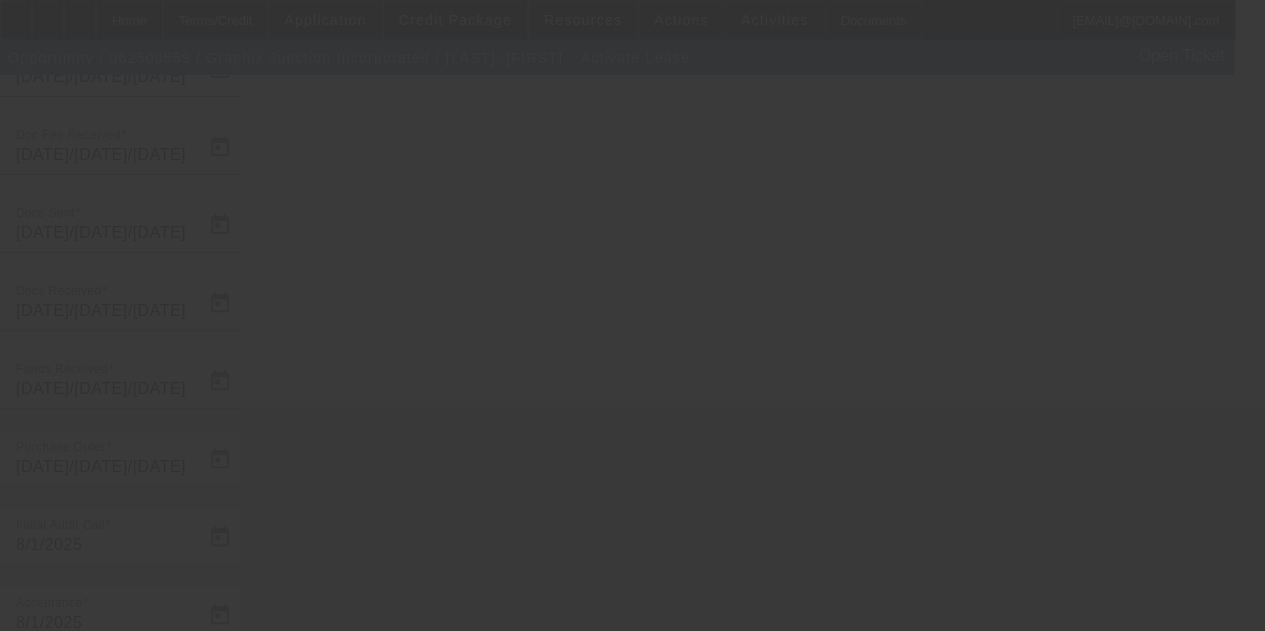 drag, startPoint x: 904, startPoint y: 163, endPoint x: 832, endPoint y: 141, distance: 75.28612 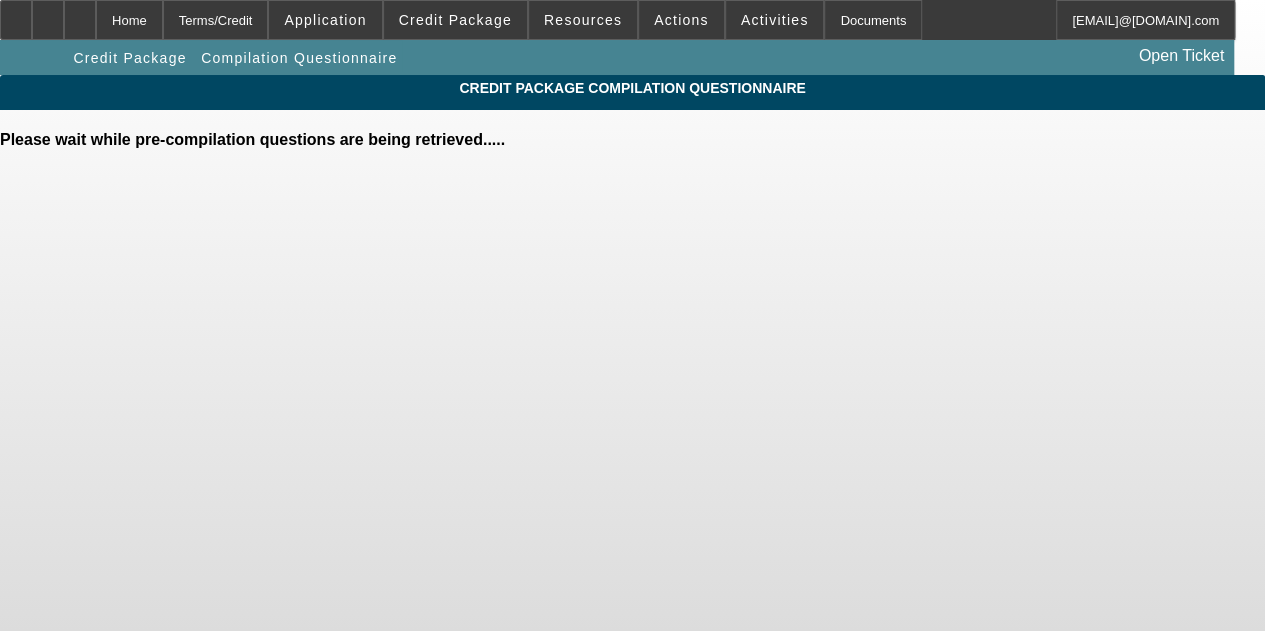 scroll, scrollTop: 0, scrollLeft: 0, axis: both 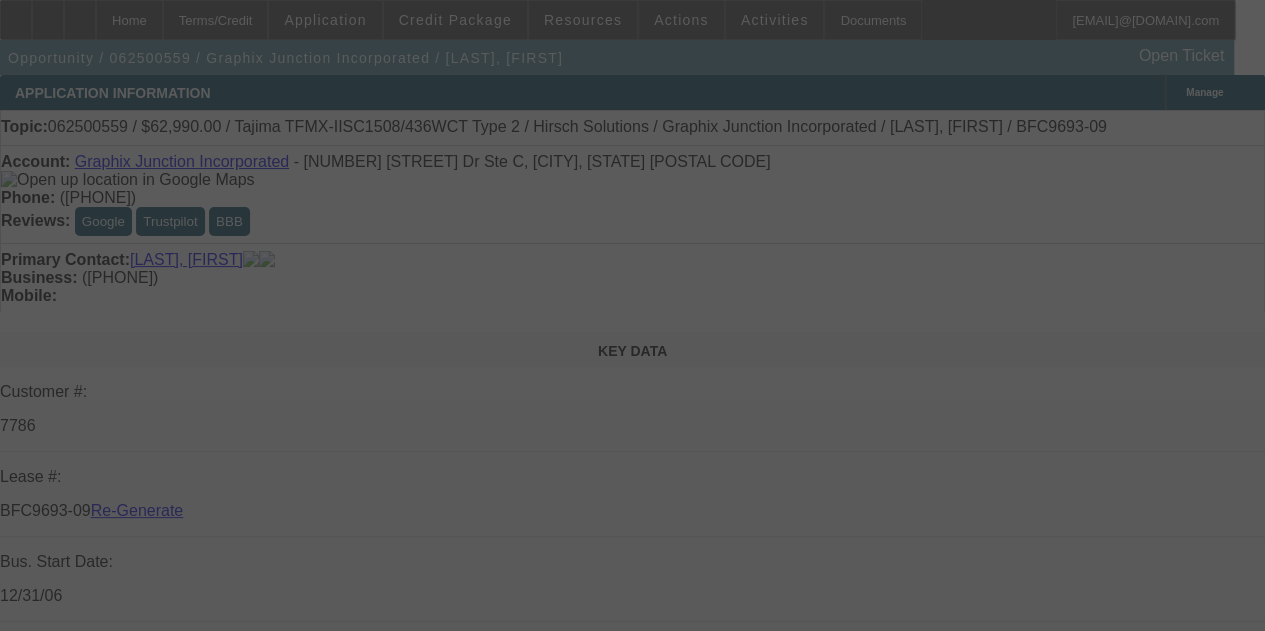 select on "4" 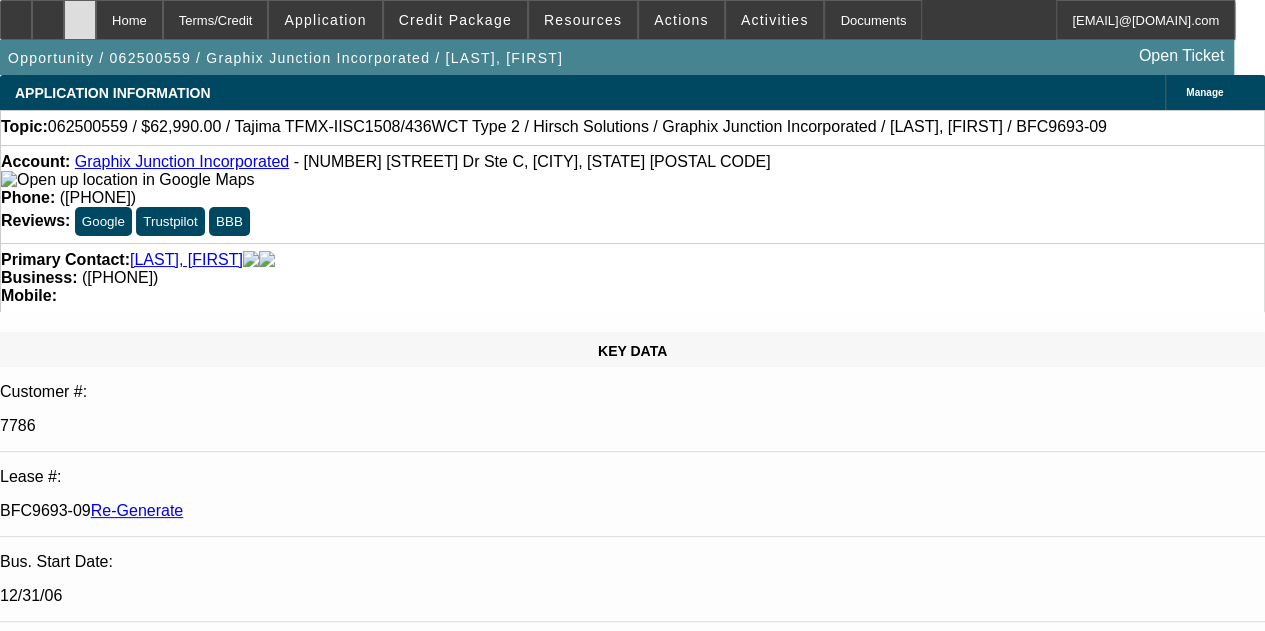 select on "0" 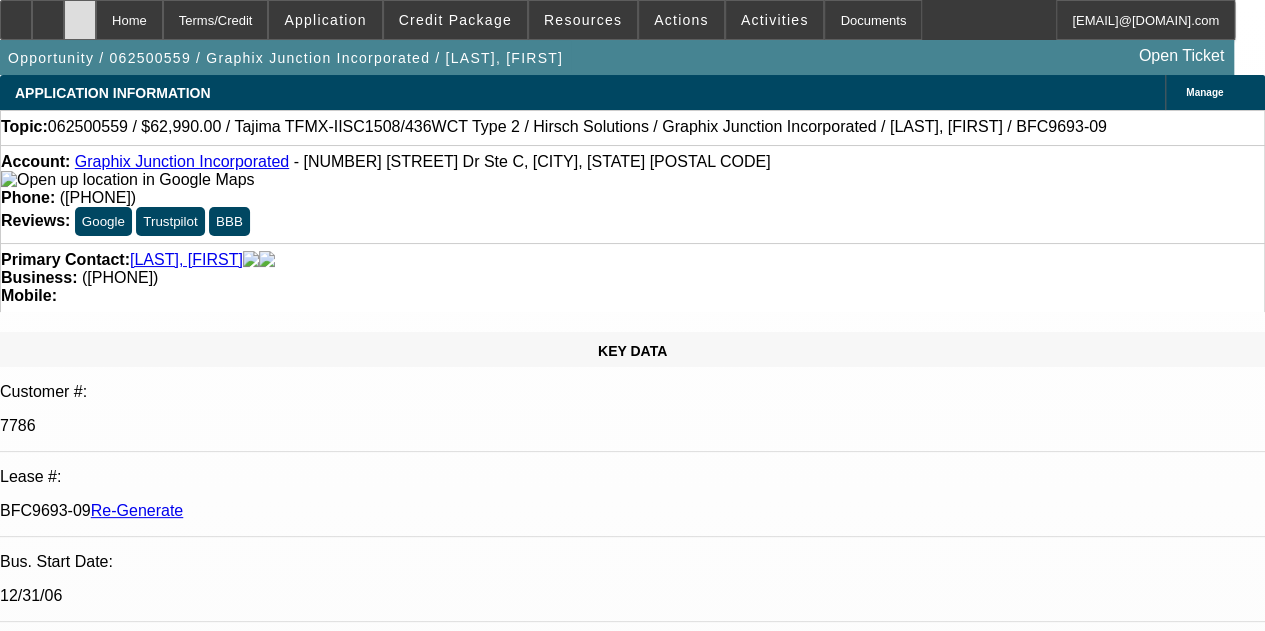 click at bounding box center [80, 13] 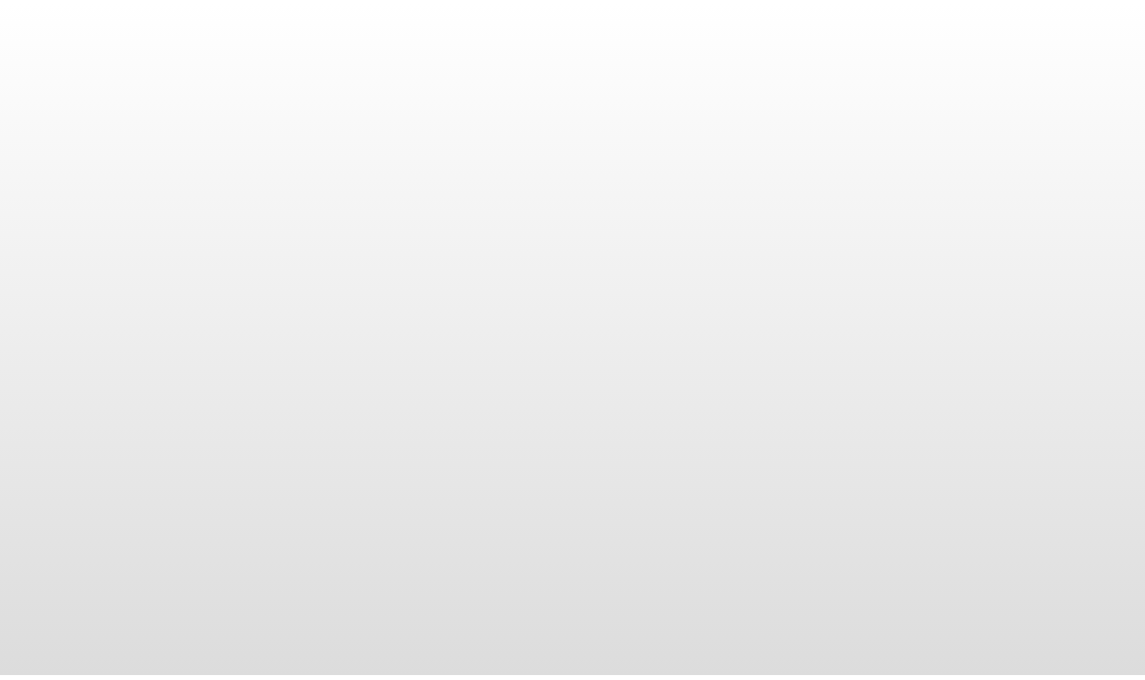 scroll, scrollTop: 0, scrollLeft: 0, axis: both 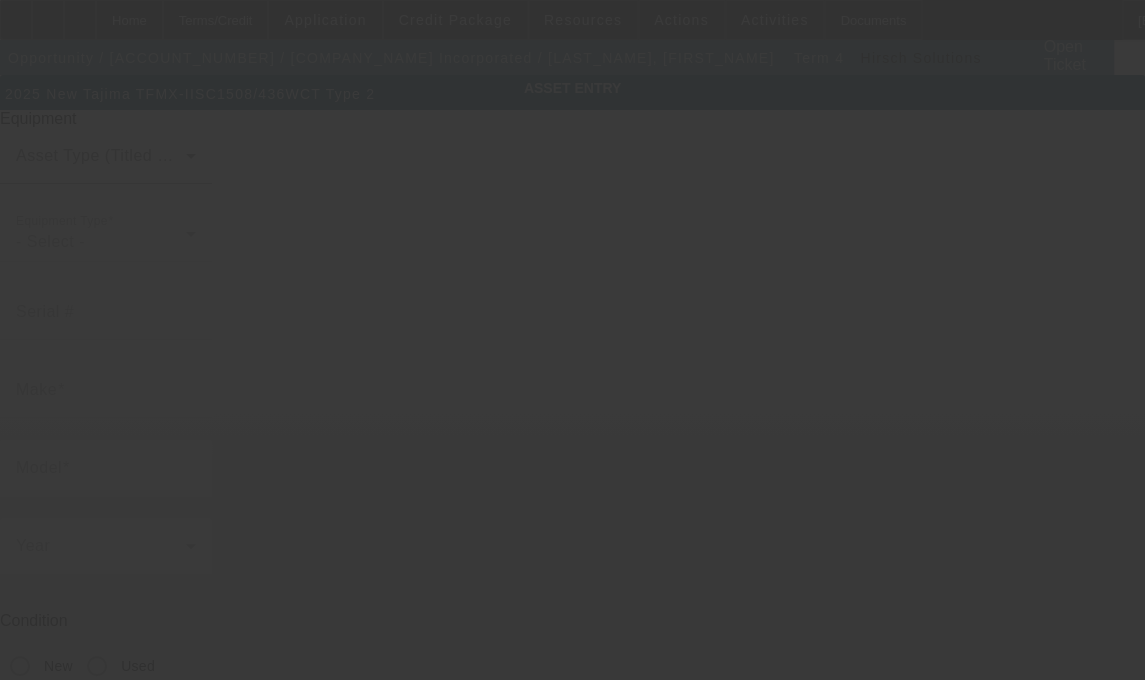type on "Tajima" 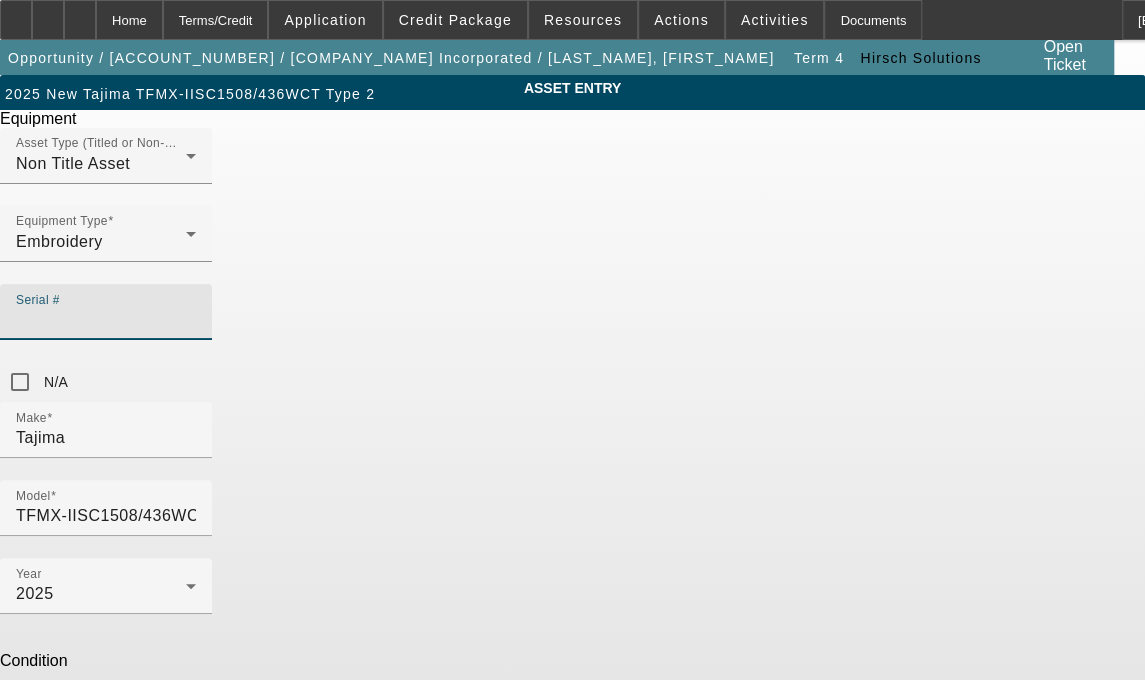 click on "Serial #" at bounding box center (106, 320) 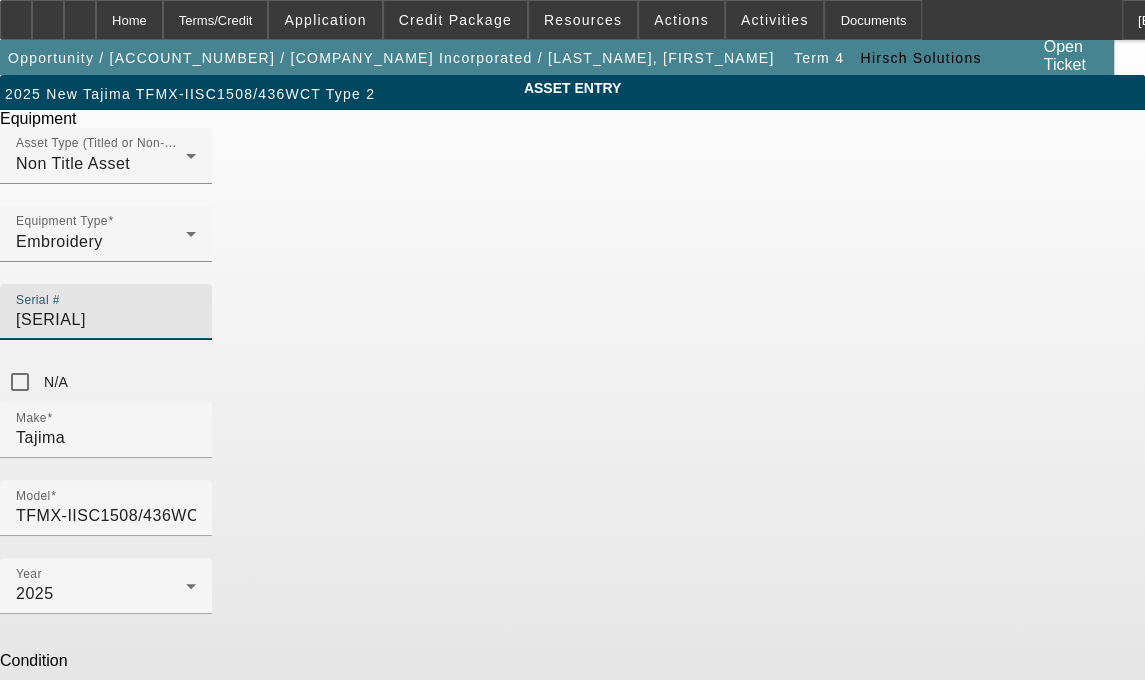 type on "[SERIAL]" 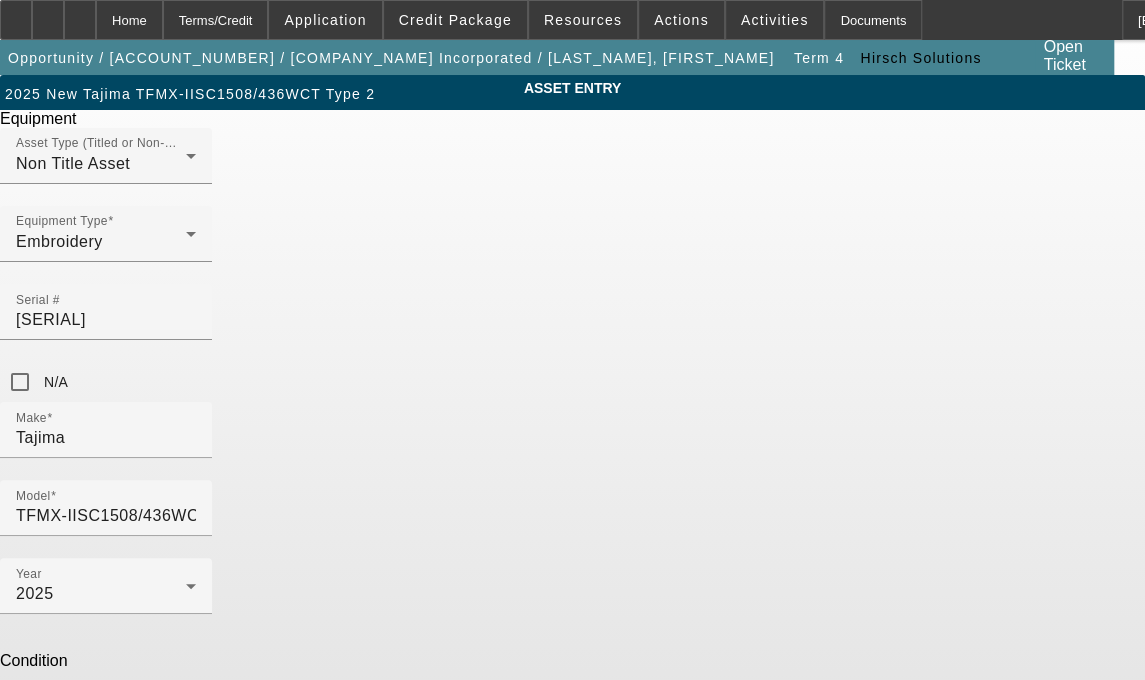 click on "ASSET ENTRY
Delete asset
Equipment
Asset Type (Titled or Non-Titled)
Non Title Asset
Equipment Type
Embroidery
Serial #
[SERIAL]
N/A
Make
Tajima Model OH" 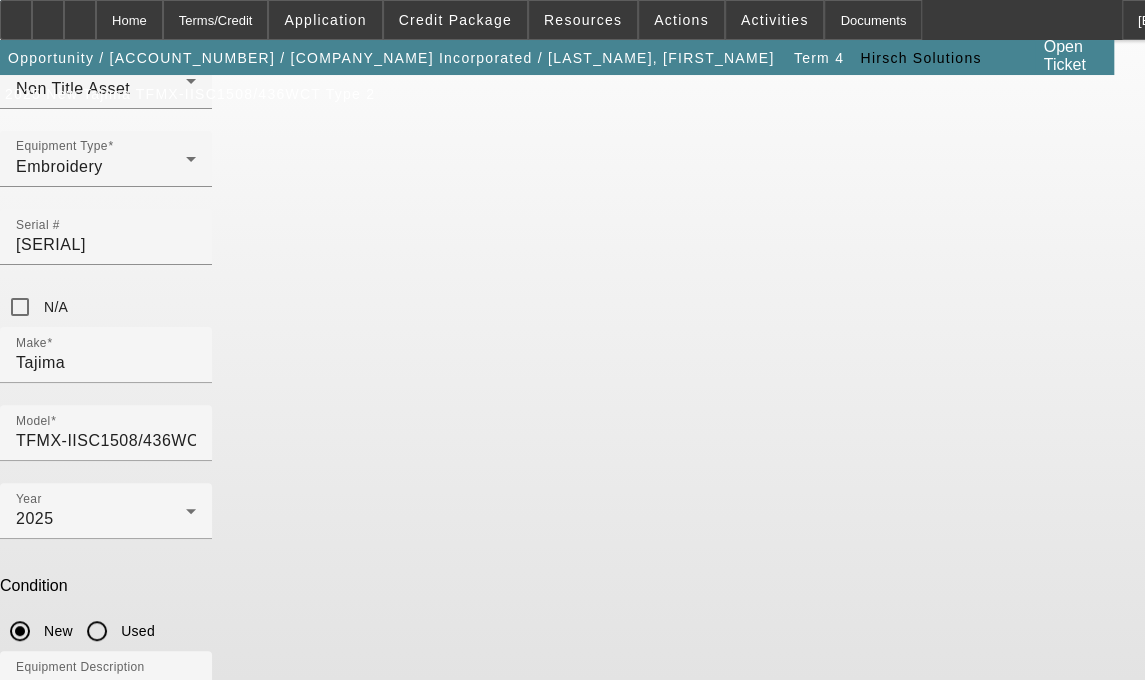 click on "Submit" at bounding box center [28, 856] 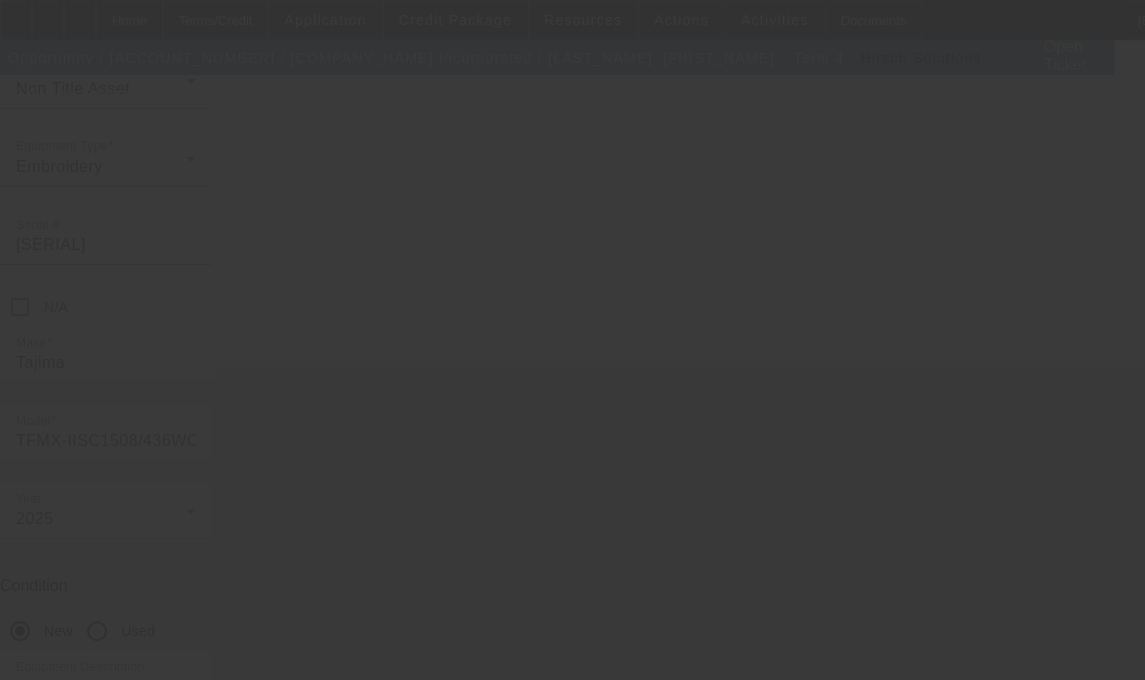 drag, startPoint x: 936, startPoint y: 422, endPoint x: 962, endPoint y: 235, distance: 188.79883 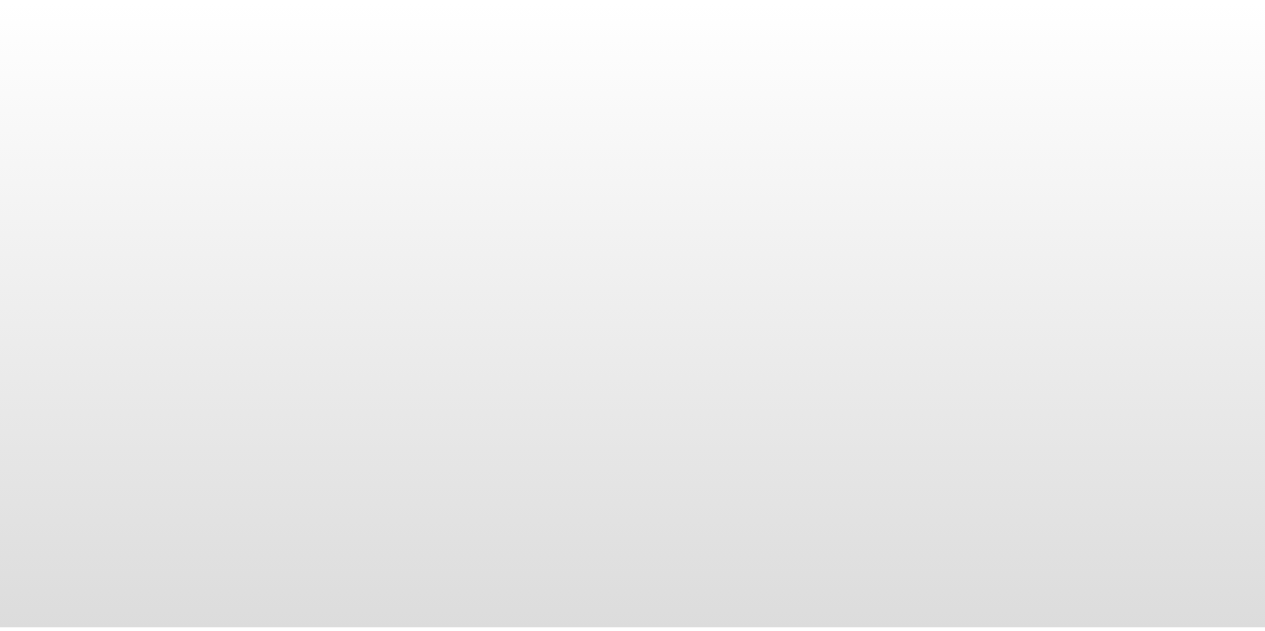 scroll, scrollTop: 0, scrollLeft: 0, axis: both 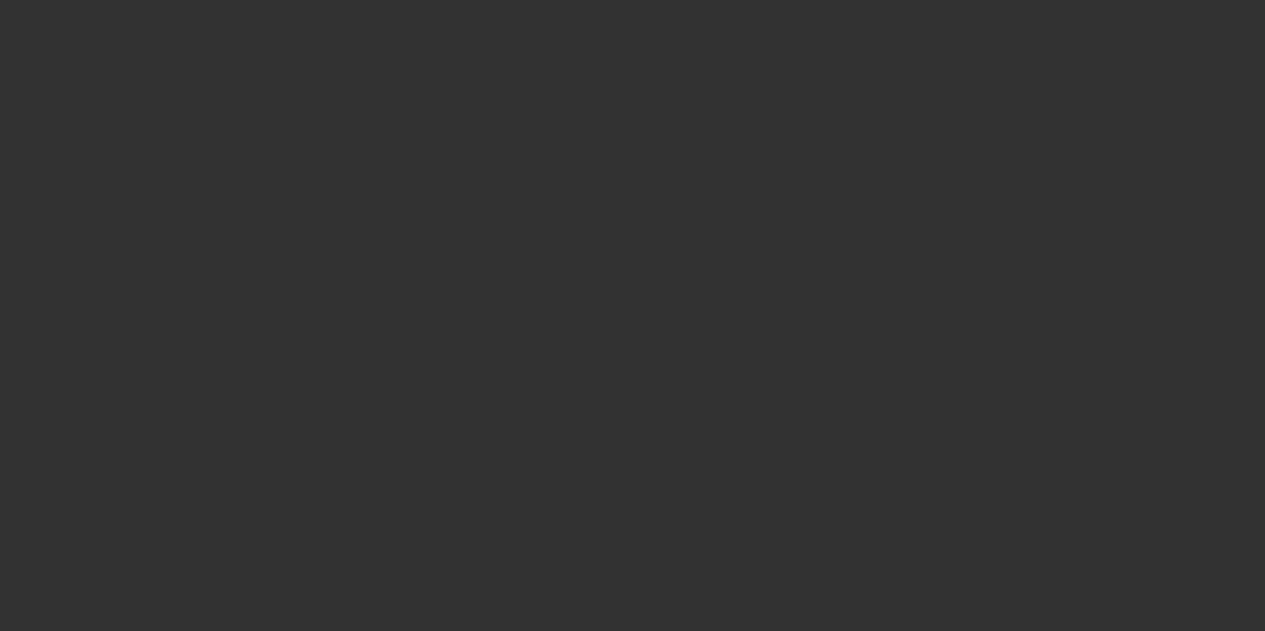 drag, startPoint x: 437, startPoint y: 128, endPoint x: 337, endPoint y: 129, distance: 100.005 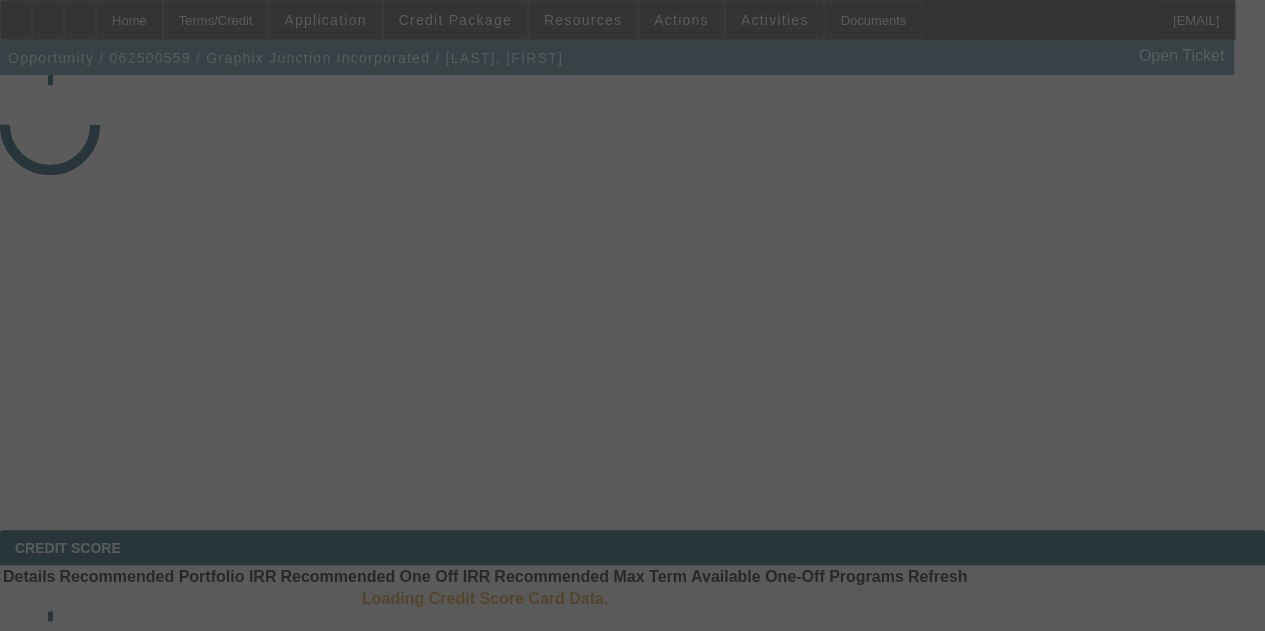 select on "3" 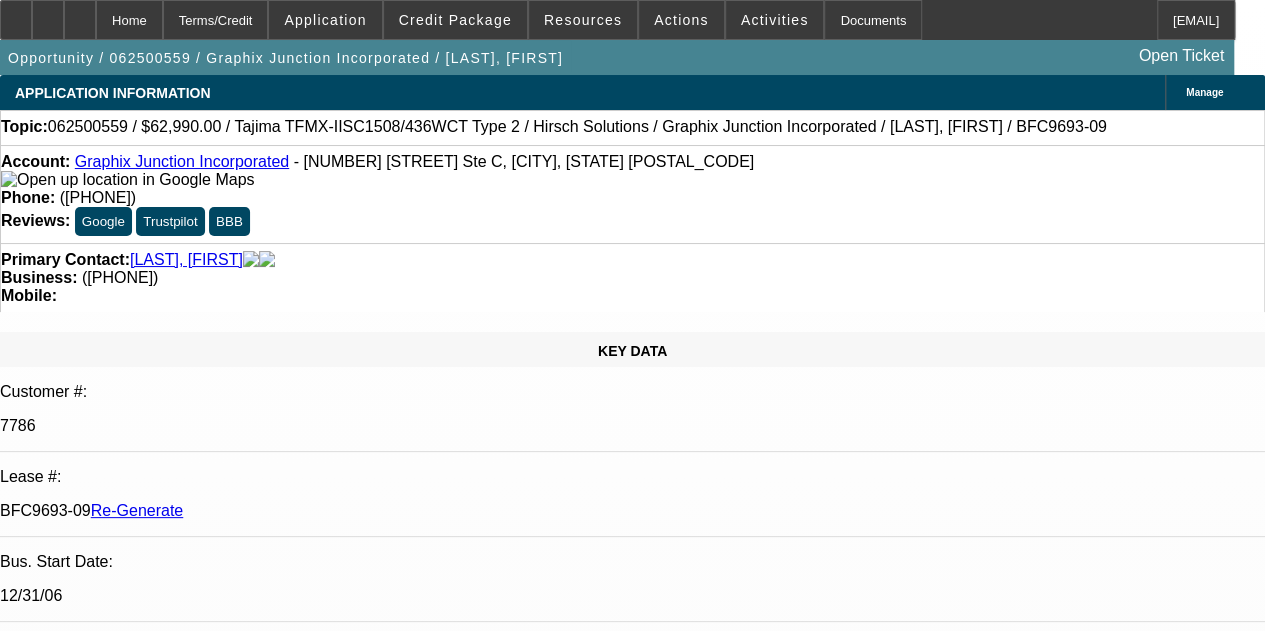 select on "0" 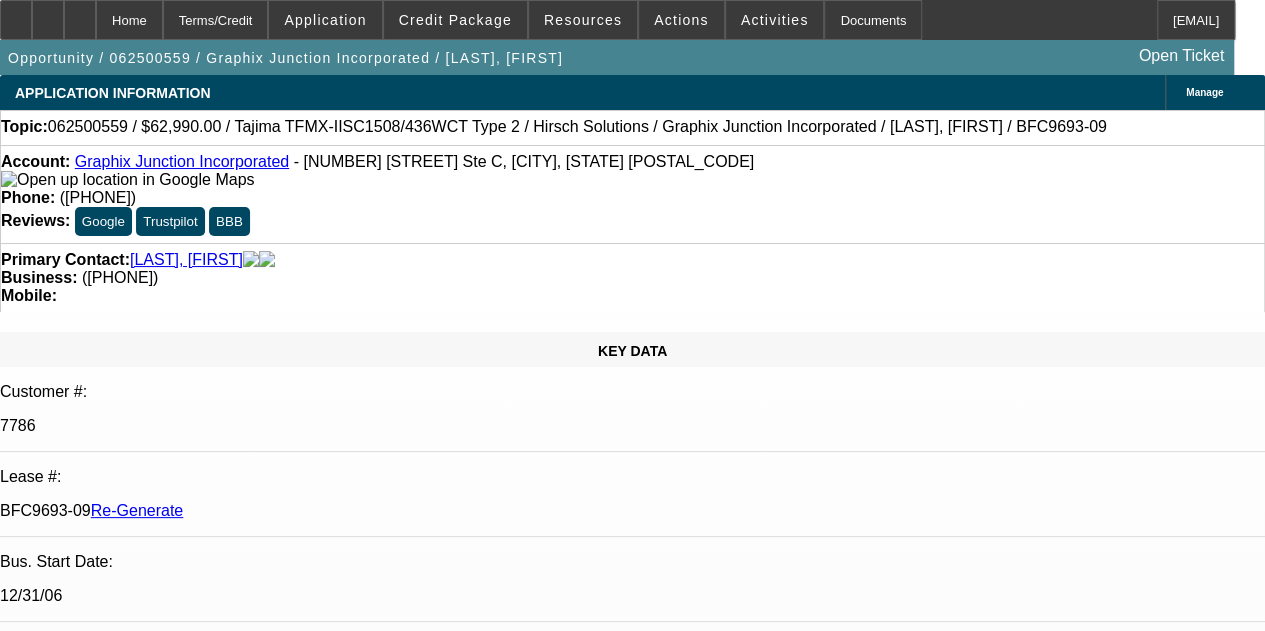 select on "2" 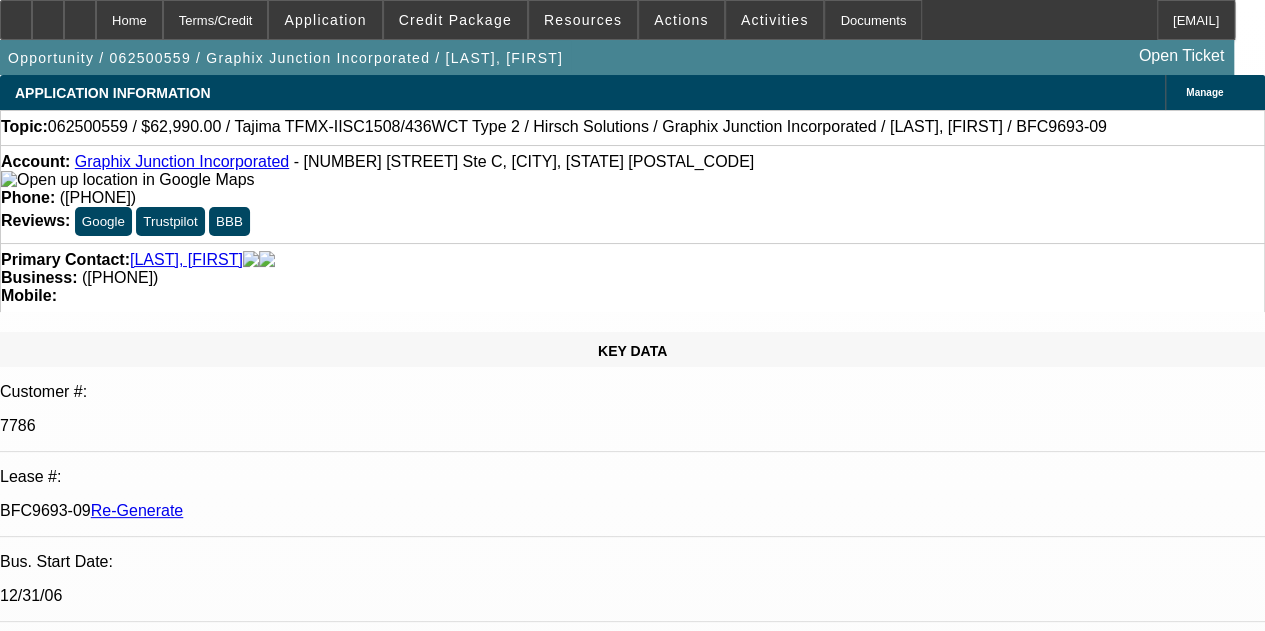 click on "Graphix Junction Incorporated" at bounding box center [182, 161] 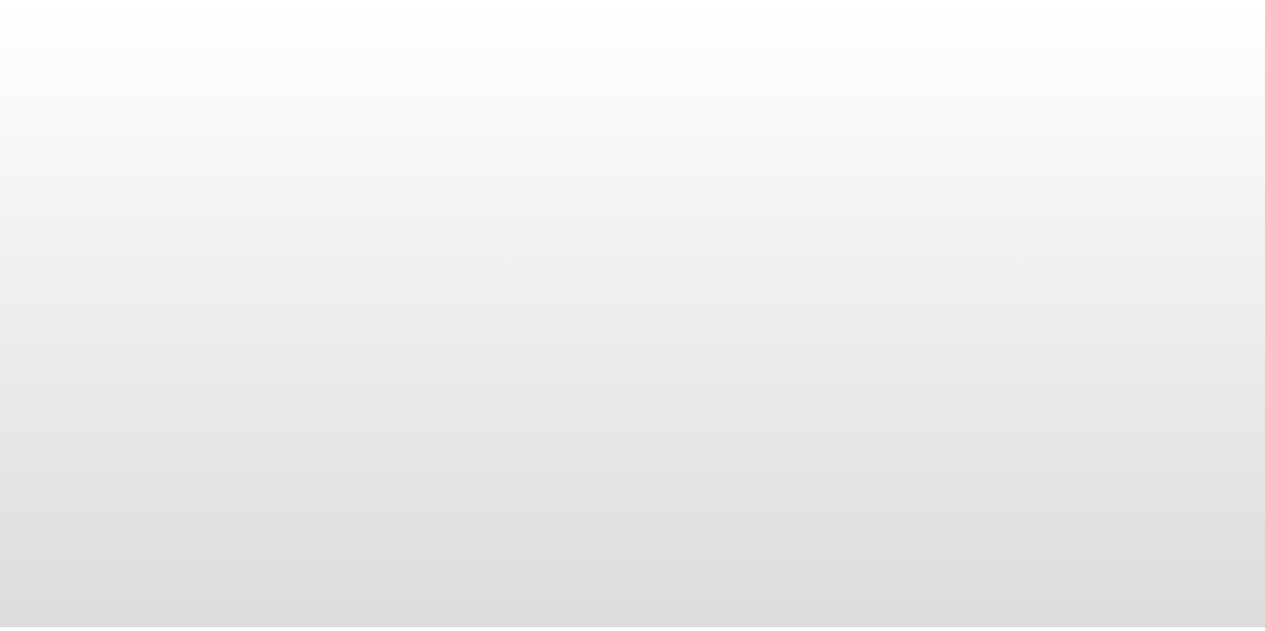 scroll, scrollTop: 0, scrollLeft: 0, axis: both 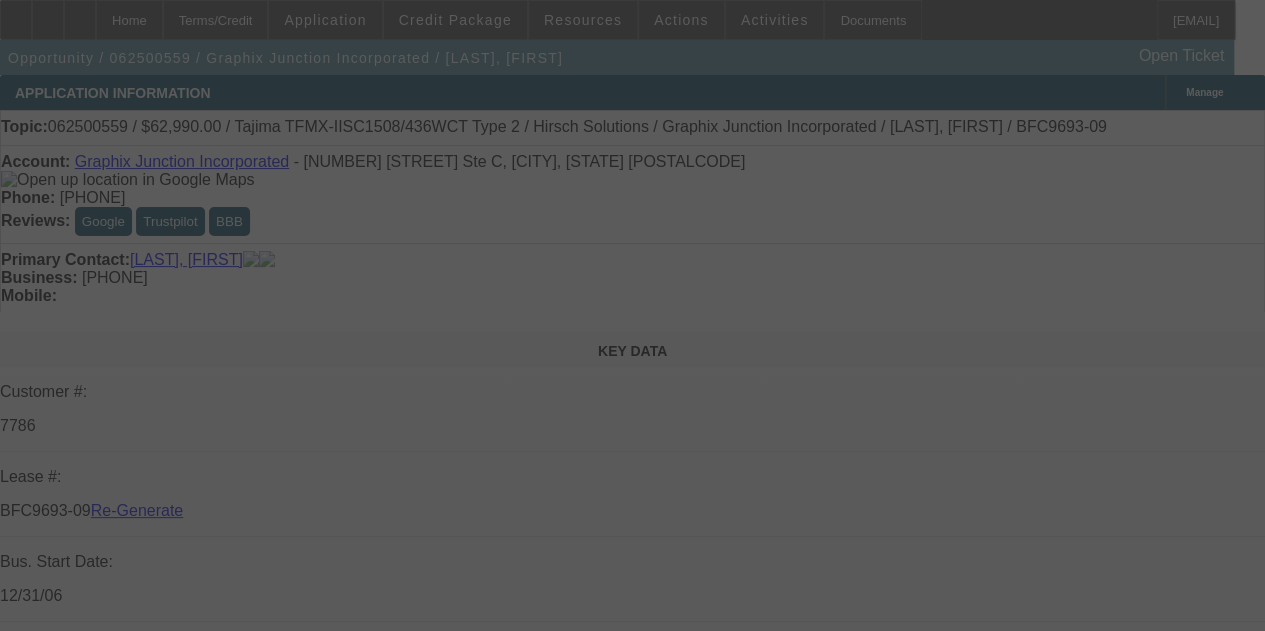 select on "4" 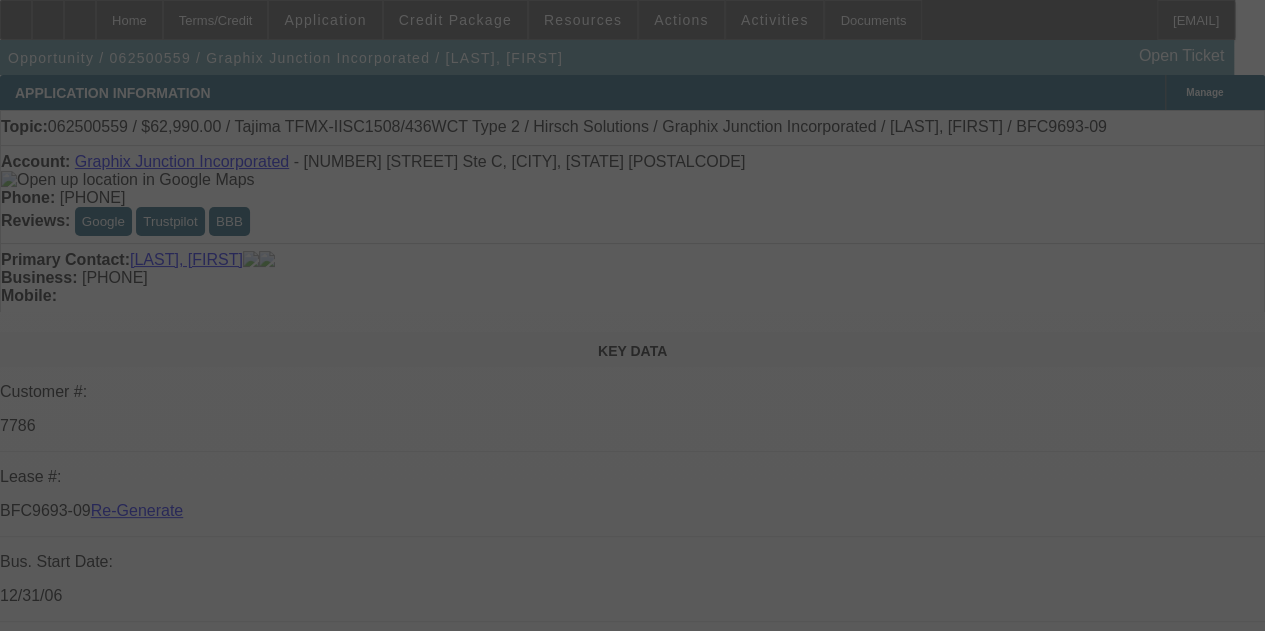 select on "0" 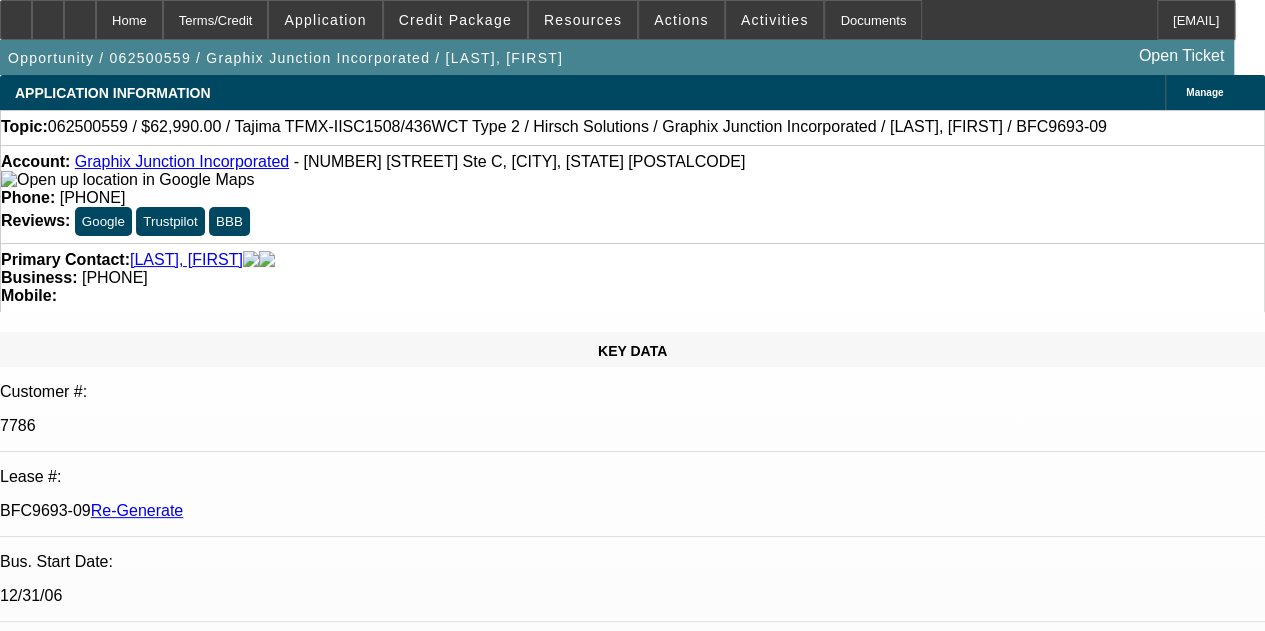 click on "Documents" at bounding box center [873, 20] 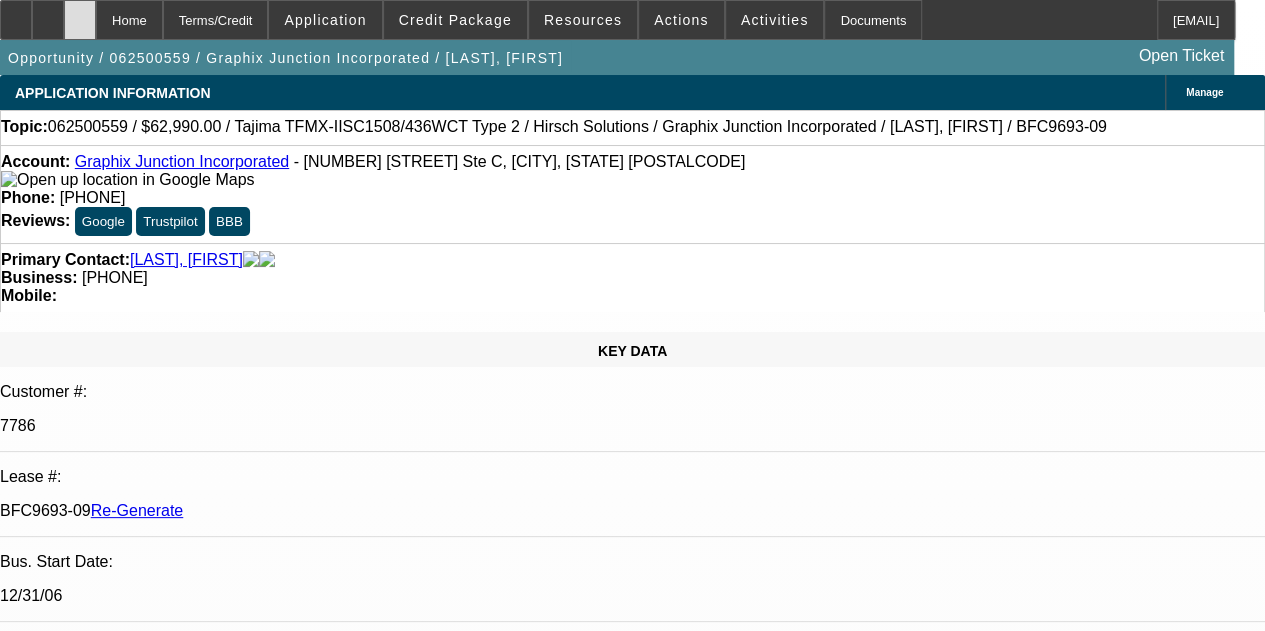 click at bounding box center (80, 13) 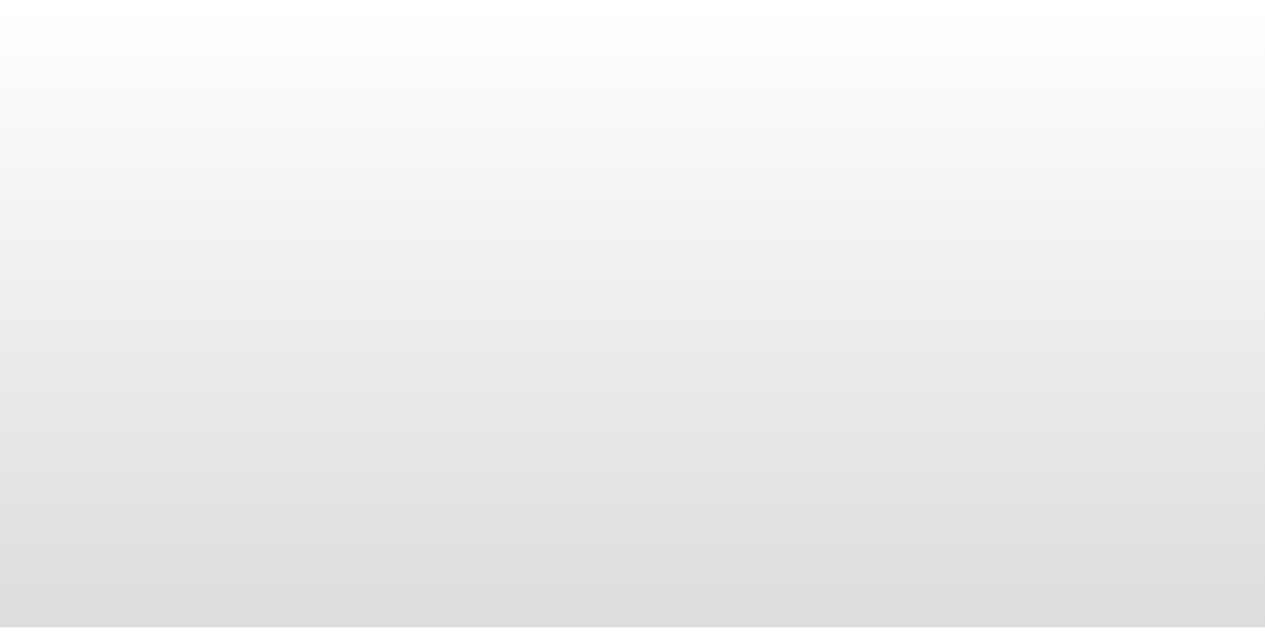 scroll, scrollTop: 0, scrollLeft: 0, axis: both 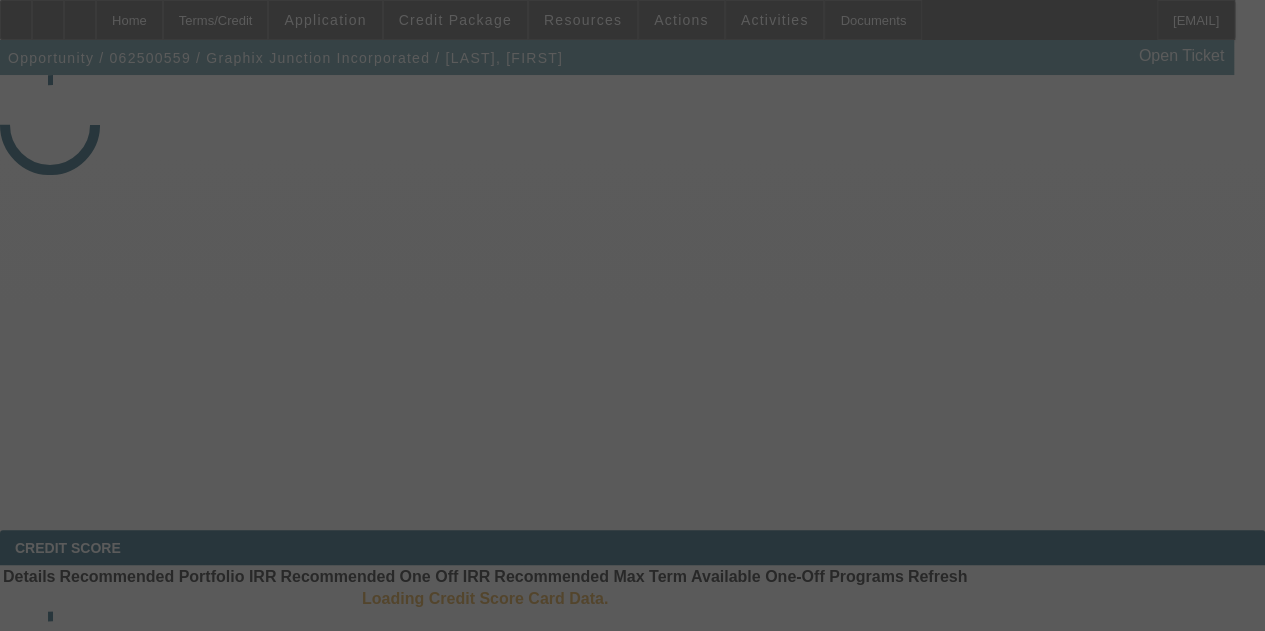 select on "4" 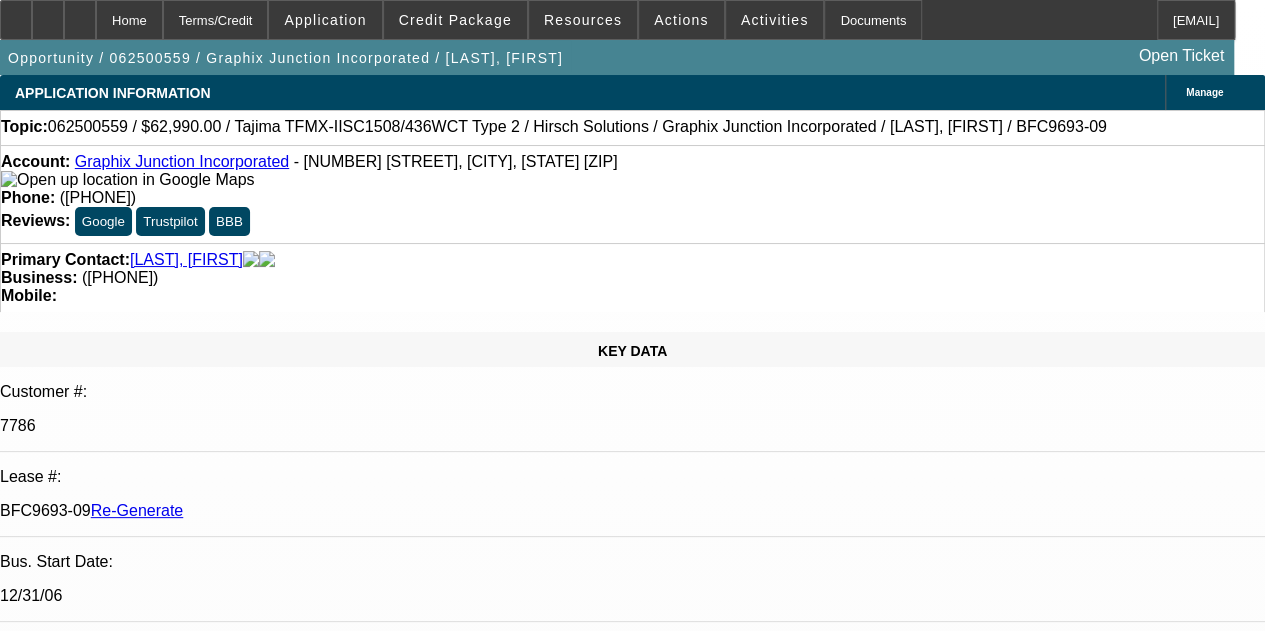 select on "0" 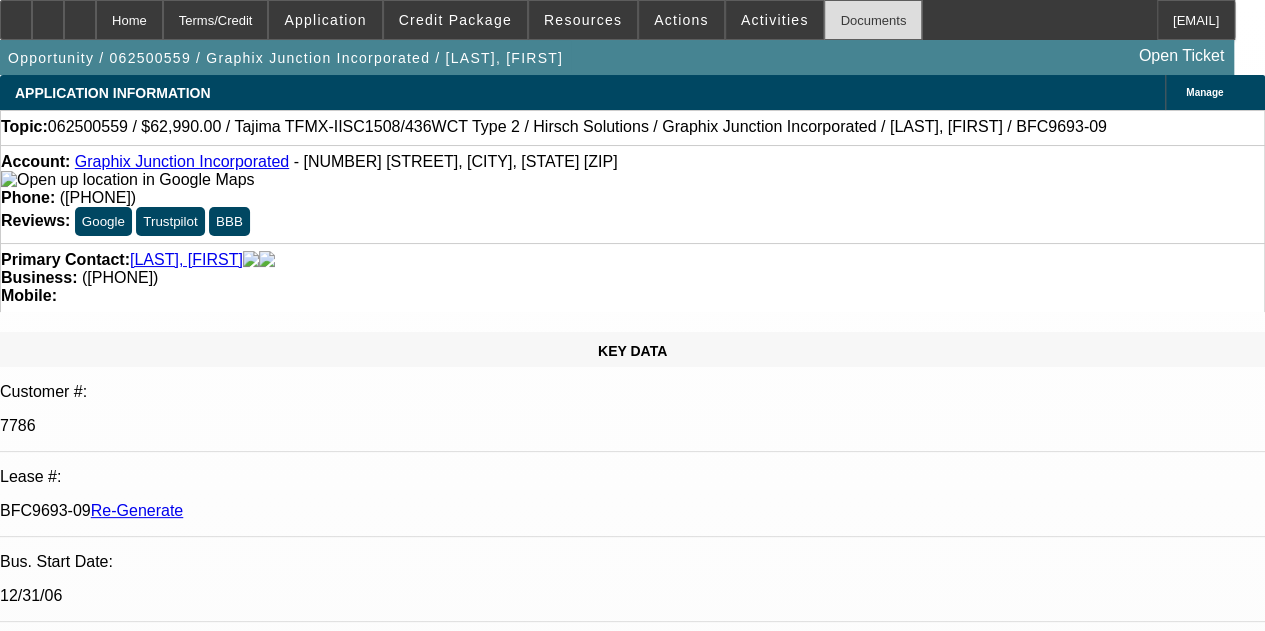 click on "Documents" at bounding box center (873, 20) 